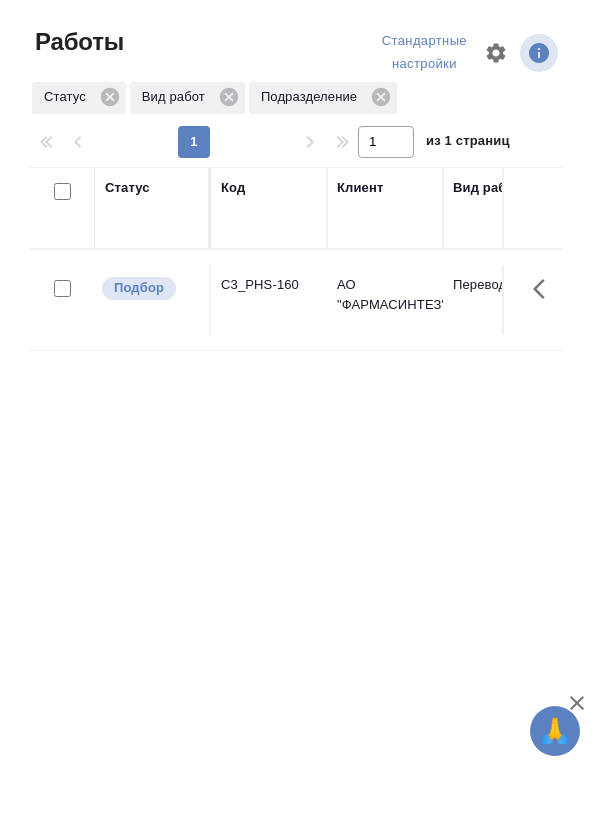 scroll, scrollTop: 0, scrollLeft: 0, axis: both 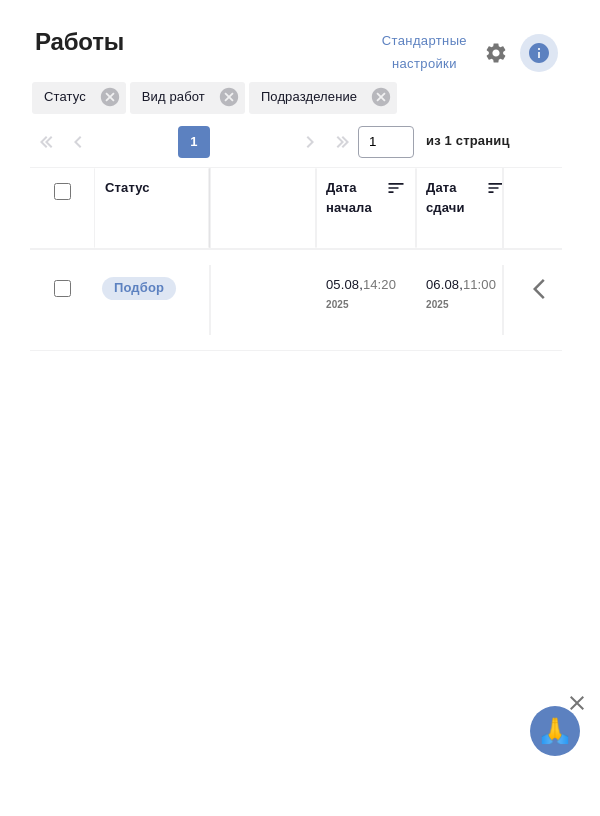 click on "2025" at bounding box center [466, 305] 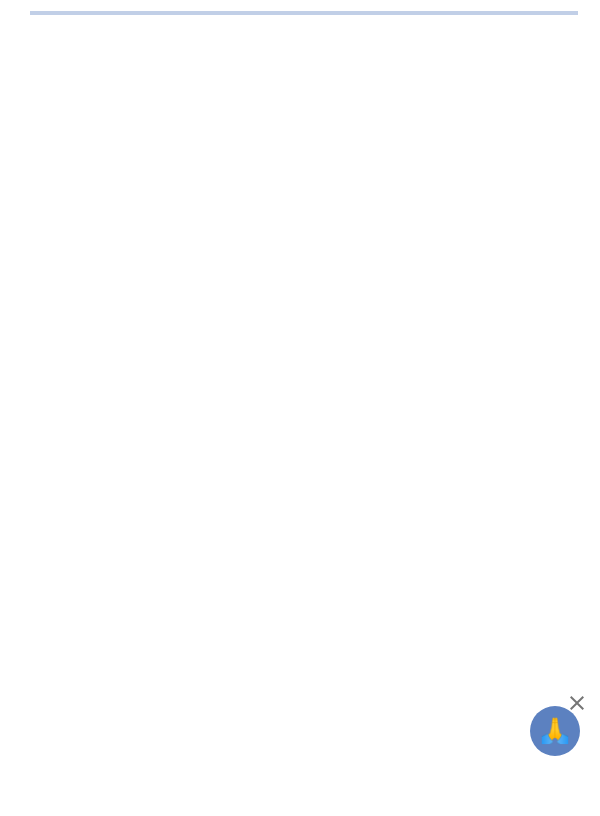 scroll, scrollTop: 0, scrollLeft: 0, axis: both 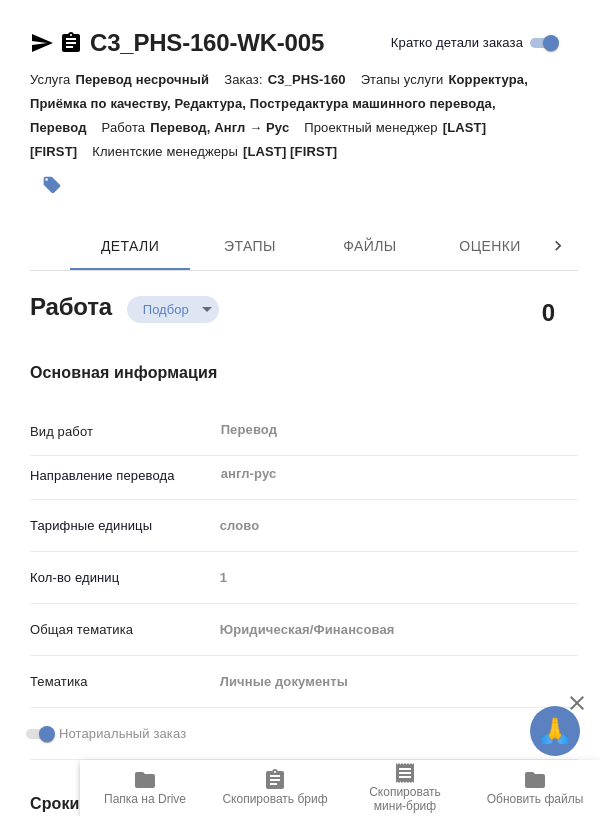 type on "x" 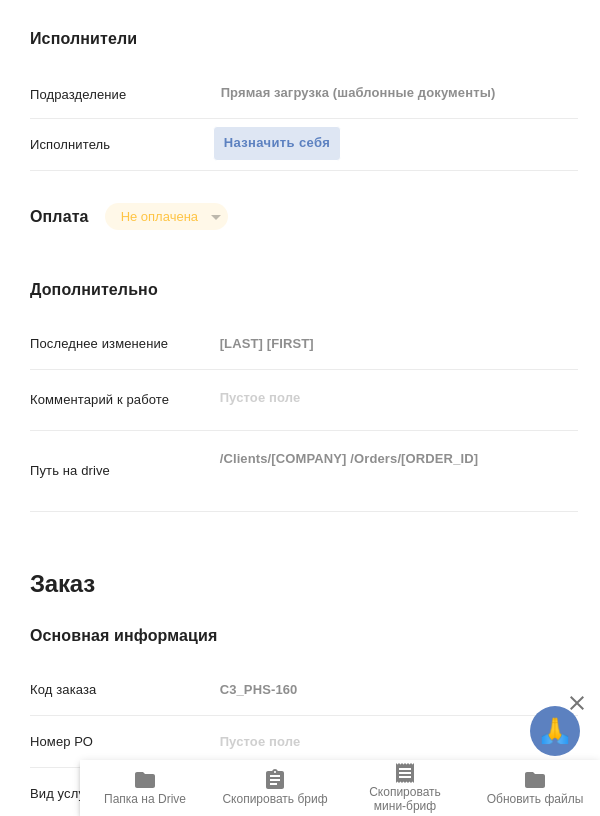 type on "x" 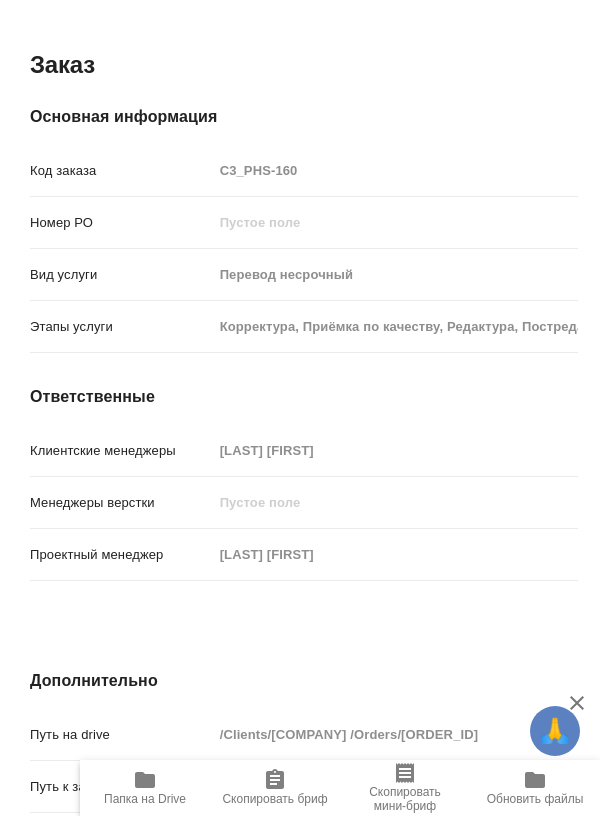 scroll, scrollTop: 1827, scrollLeft: 0, axis: vertical 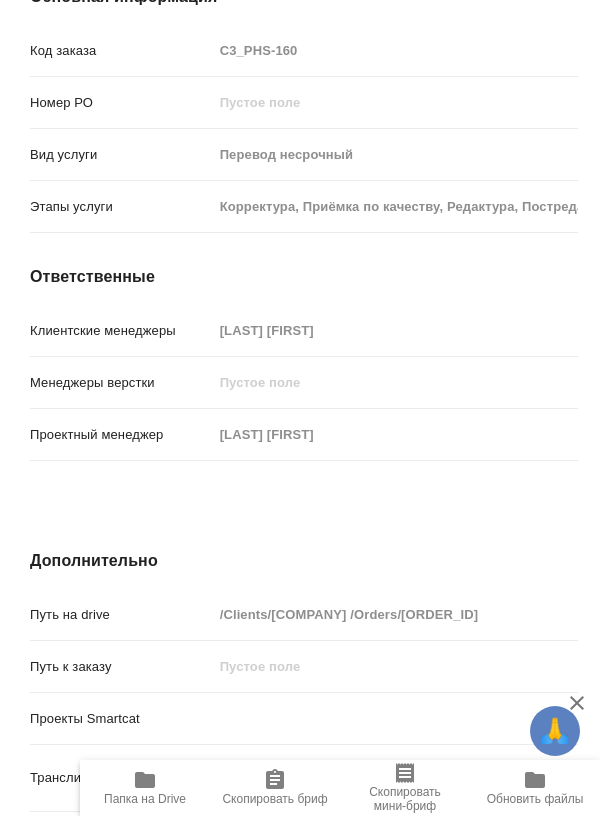click on "Папка на Drive" at bounding box center [145, 799] 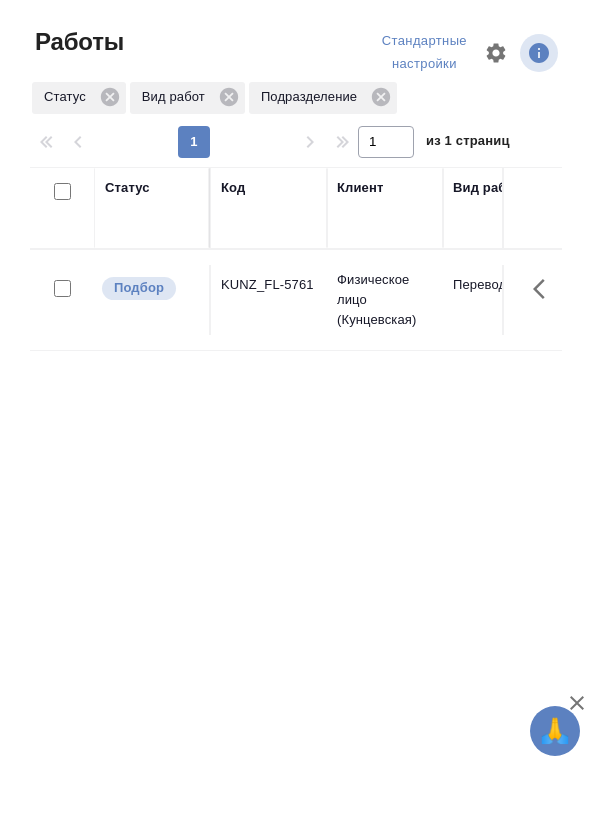 scroll, scrollTop: 0, scrollLeft: 0, axis: both 